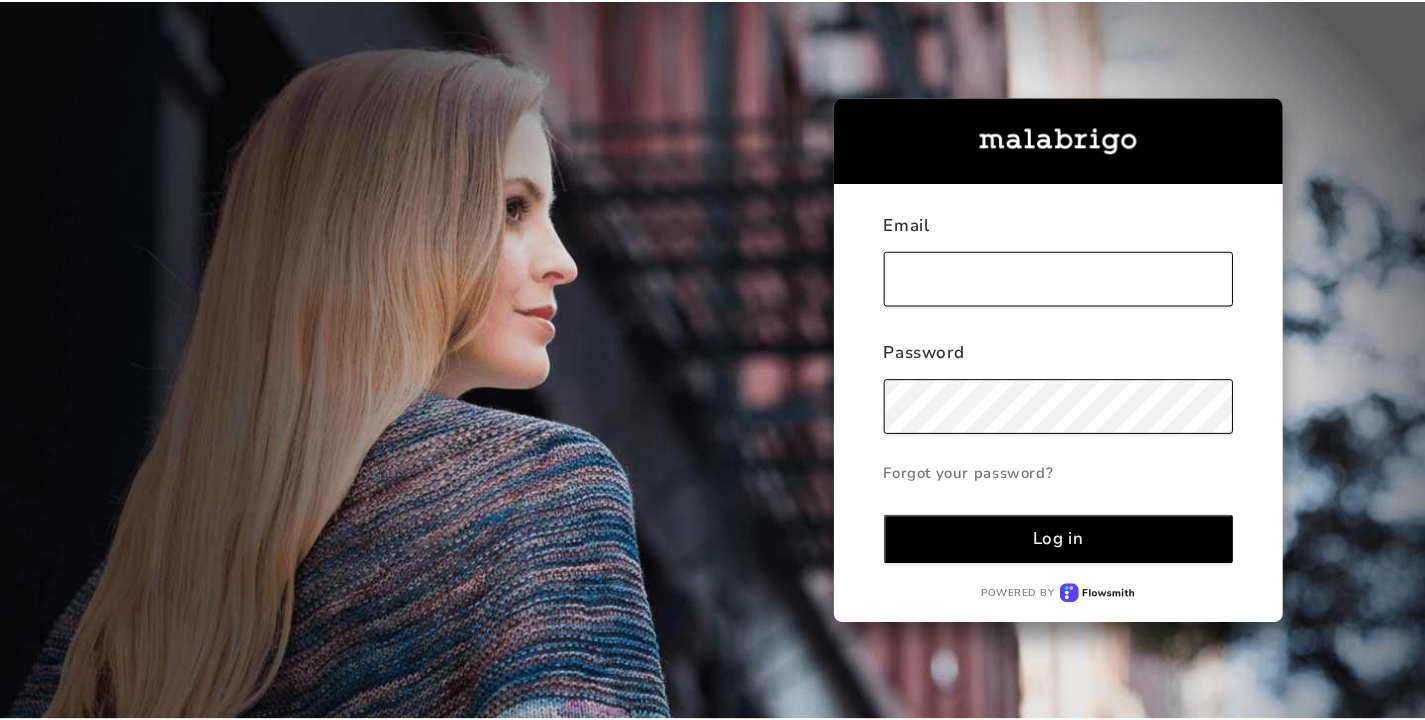 scroll, scrollTop: 0, scrollLeft: 0, axis: both 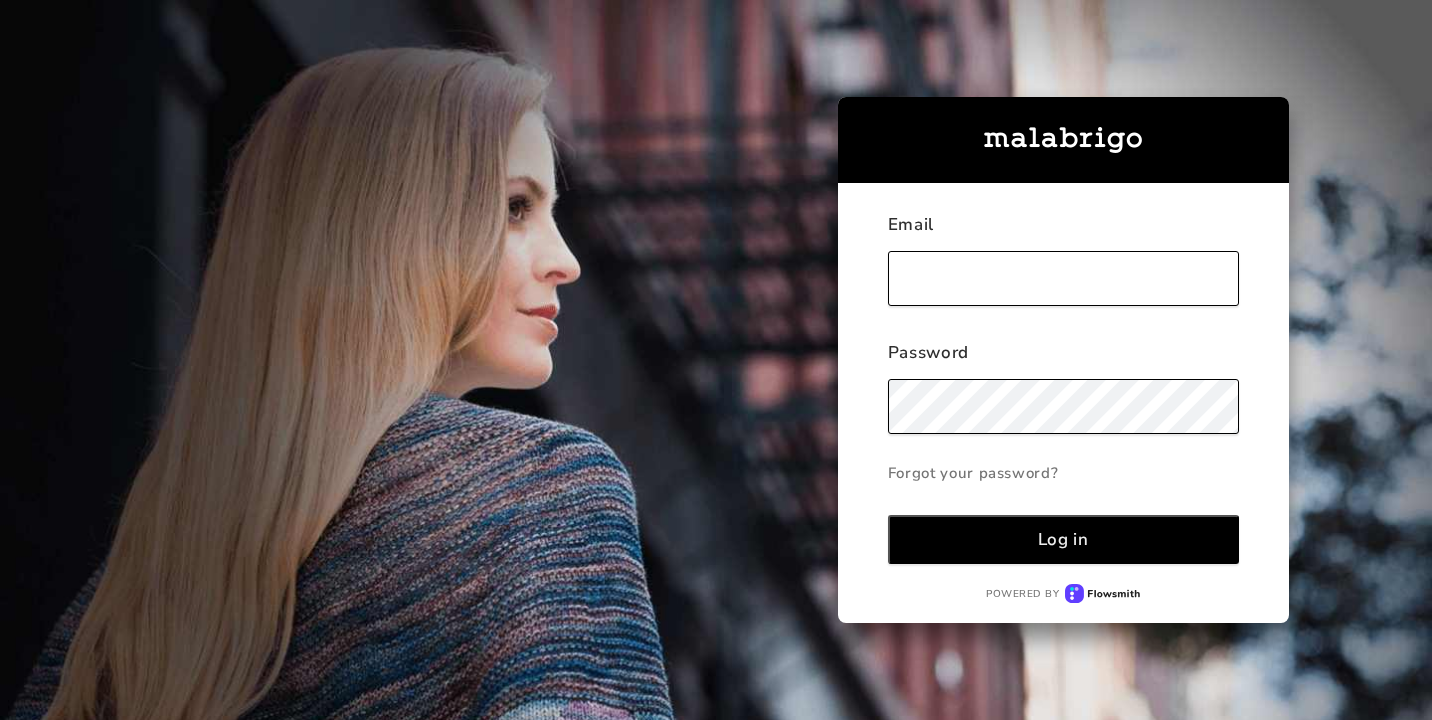 type on "[EMAIL_ADDRESS][DOMAIN_NAME]" 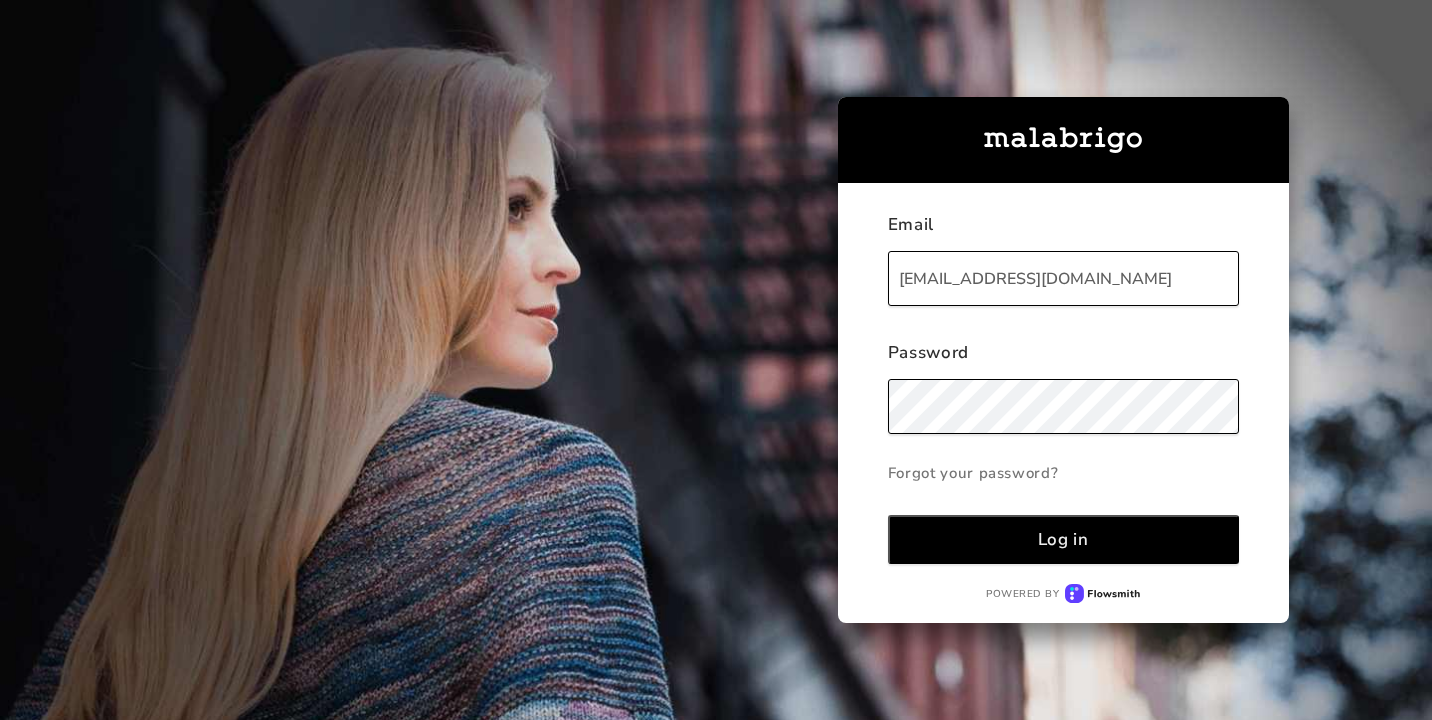 click on "Email [EMAIL_ADDRESS][DOMAIN_NAME] Password Forgot your password? Log in Powered by" at bounding box center [1063, 403] 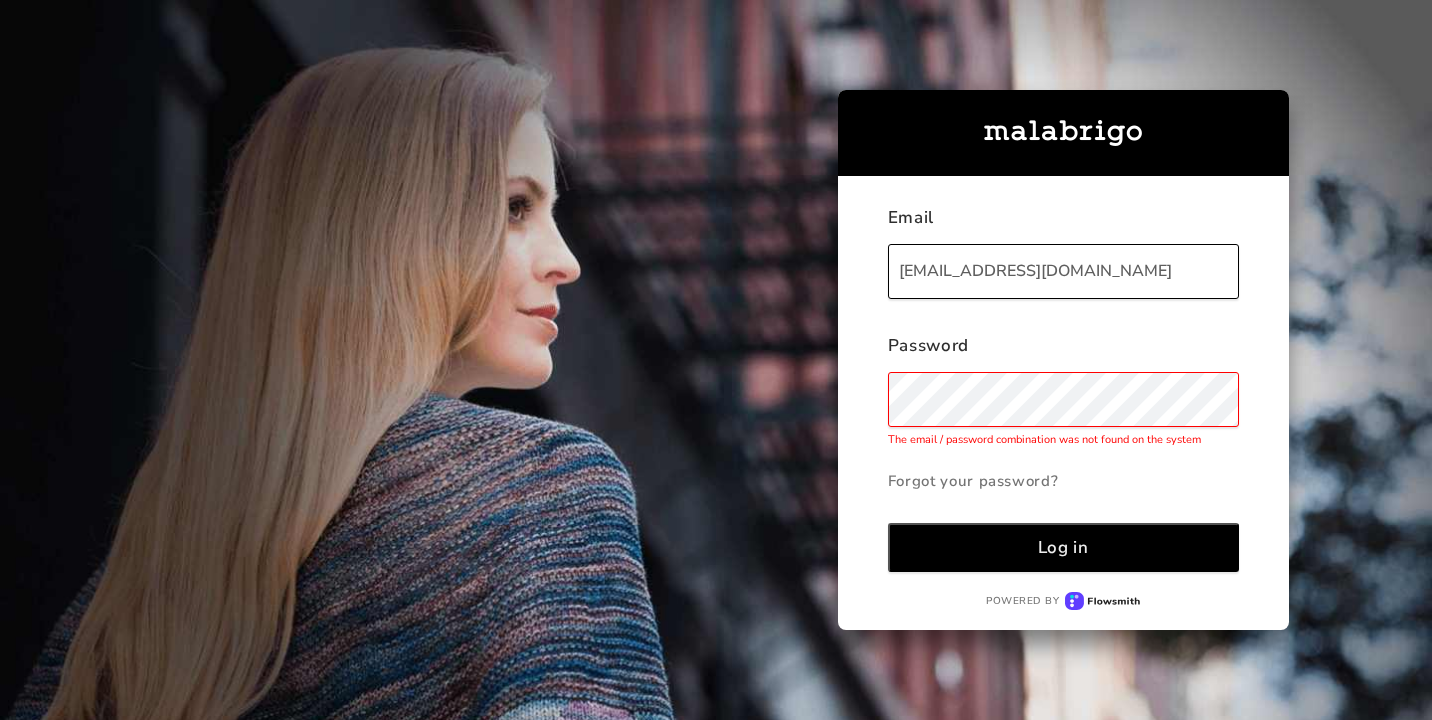 click on "Log in" at bounding box center (1063, 547) 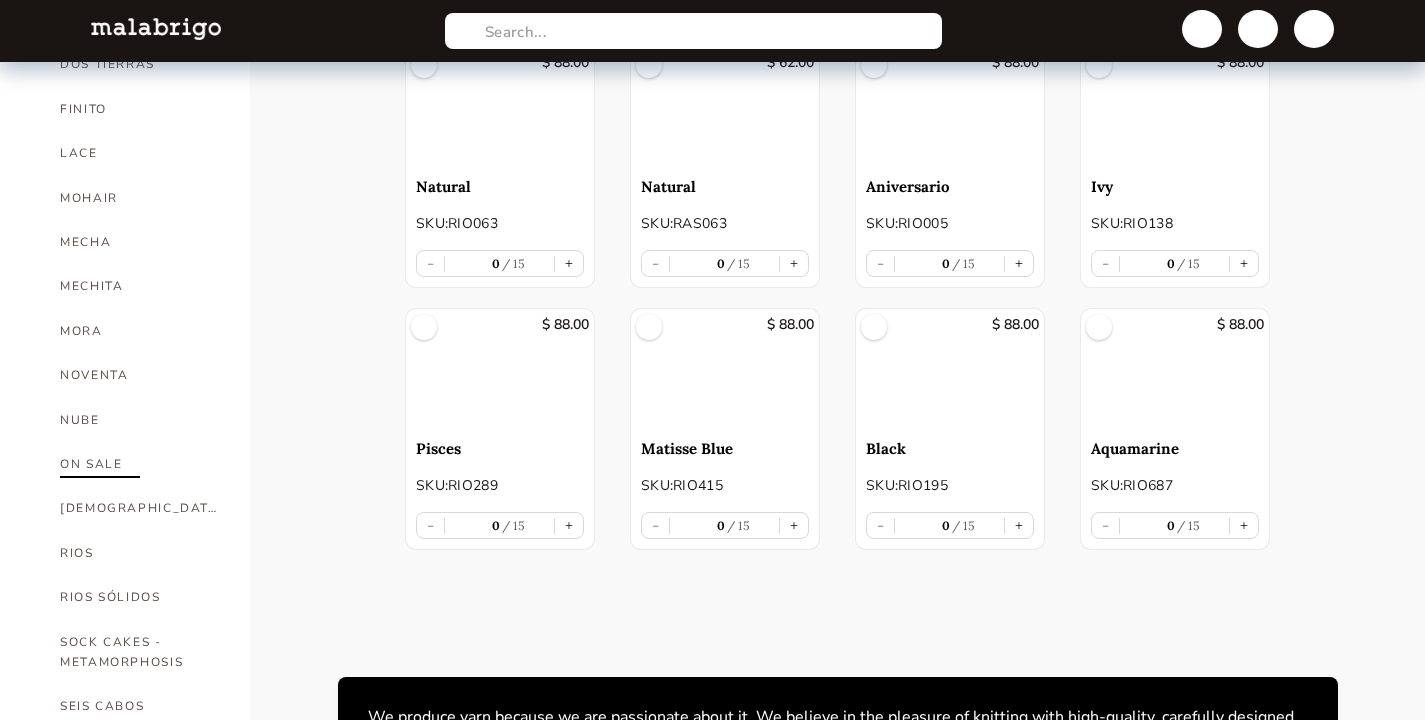 scroll, scrollTop: 847, scrollLeft: 0, axis: vertical 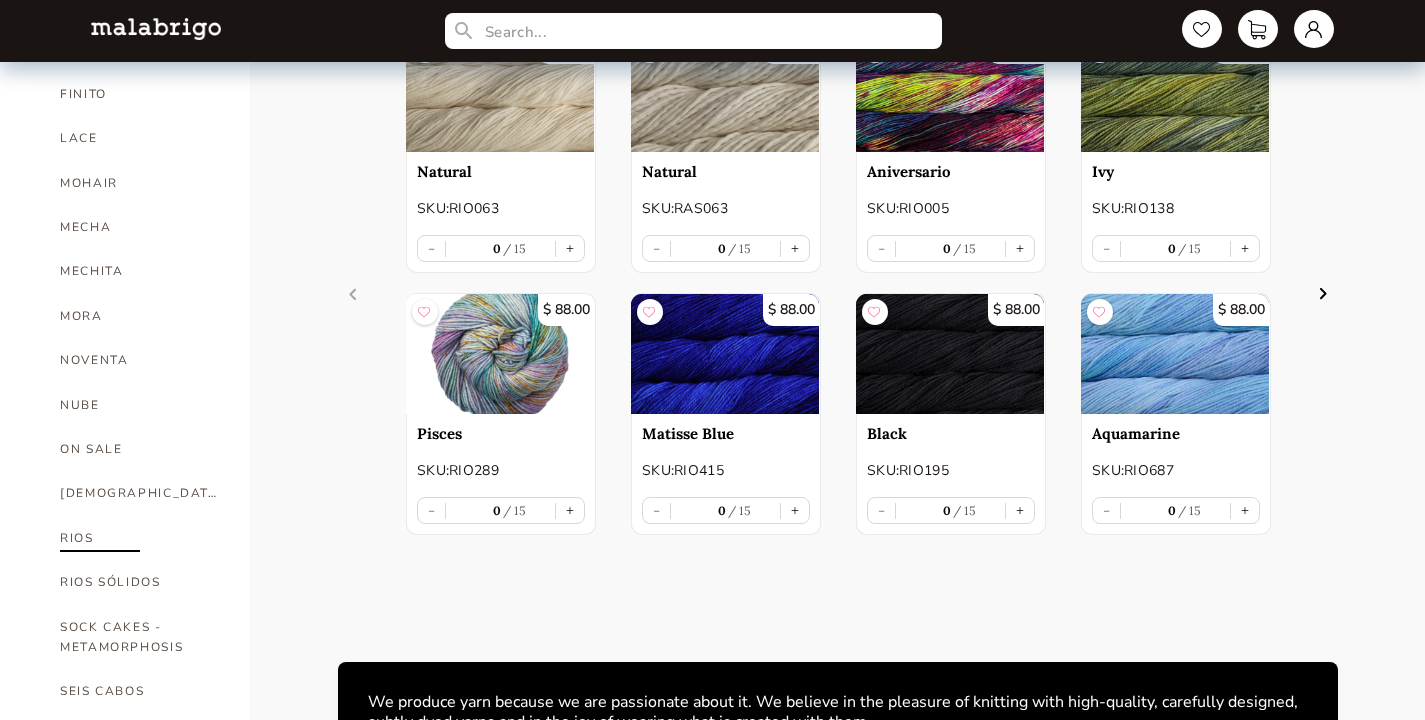 click on "RIOS" at bounding box center (140, 538) 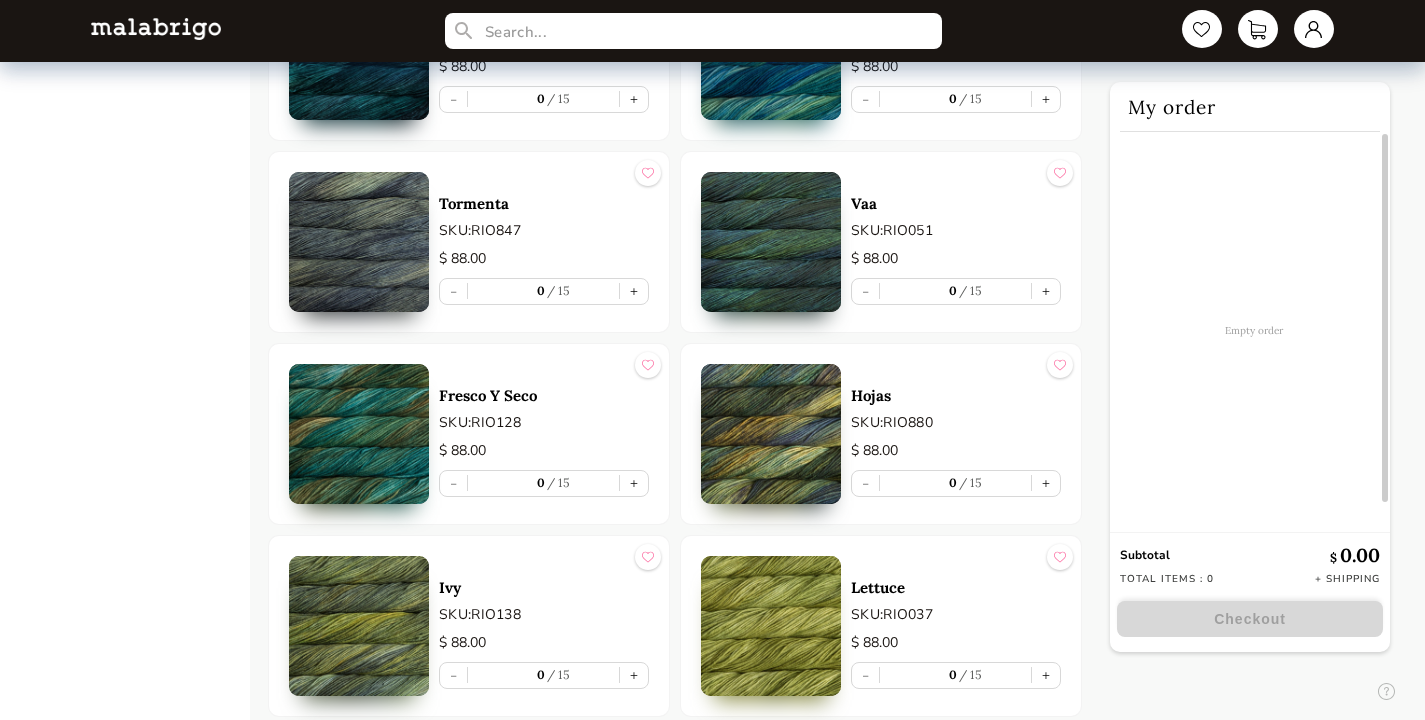 scroll, scrollTop: 5396, scrollLeft: 0, axis: vertical 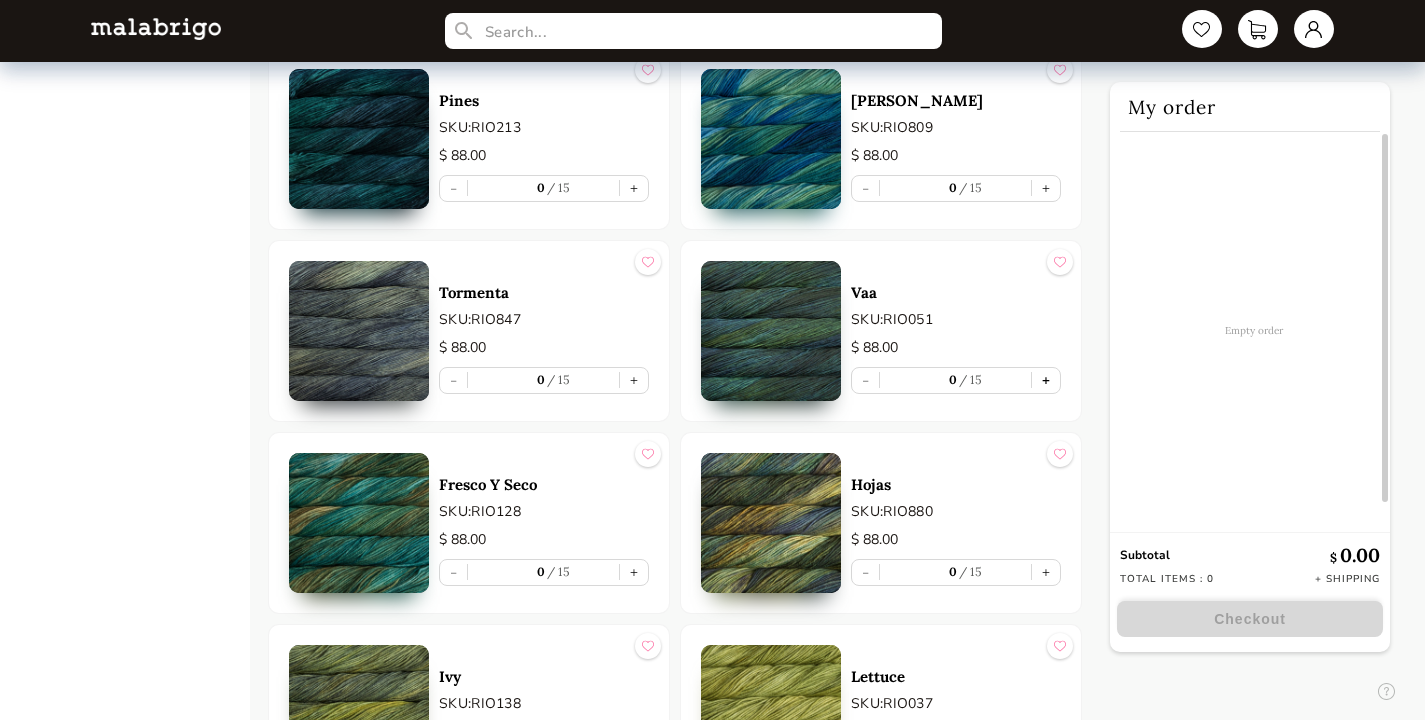 click on "+" at bounding box center [1046, 380] 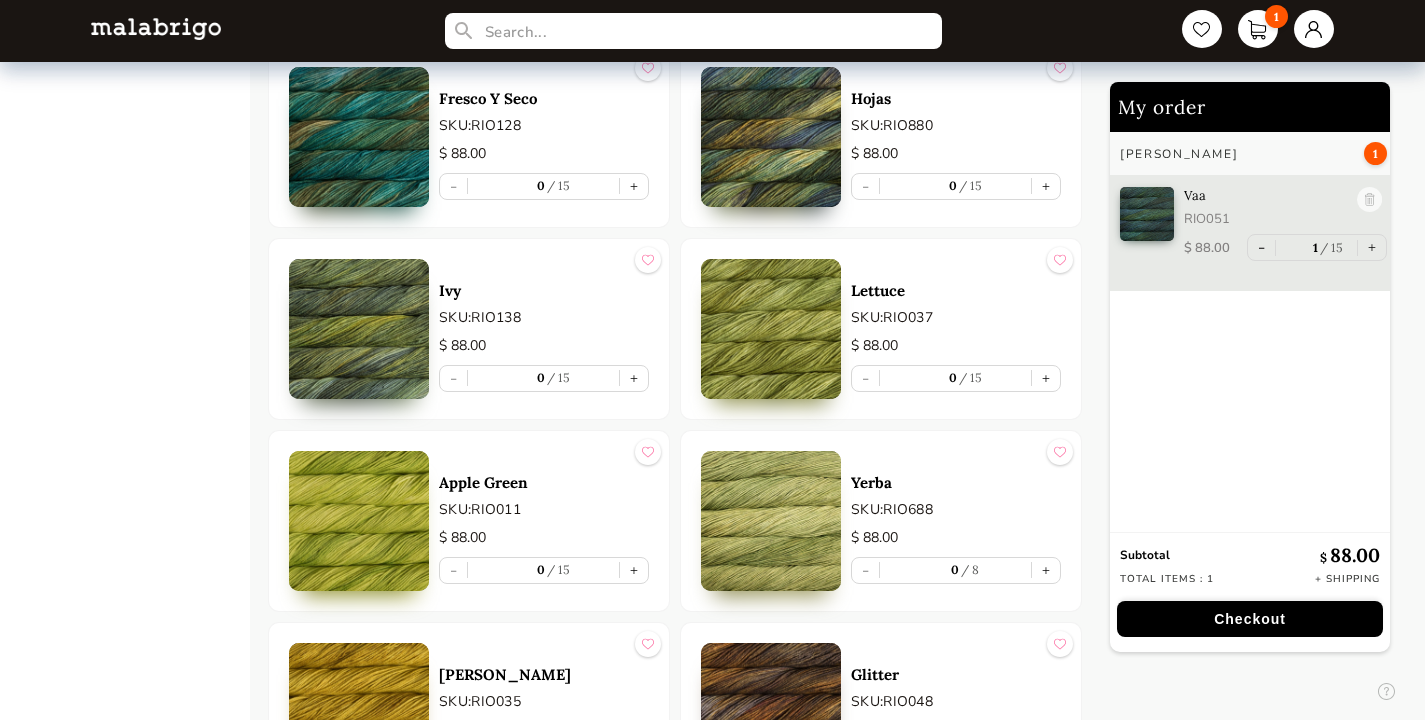 scroll, scrollTop: 5783, scrollLeft: 0, axis: vertical 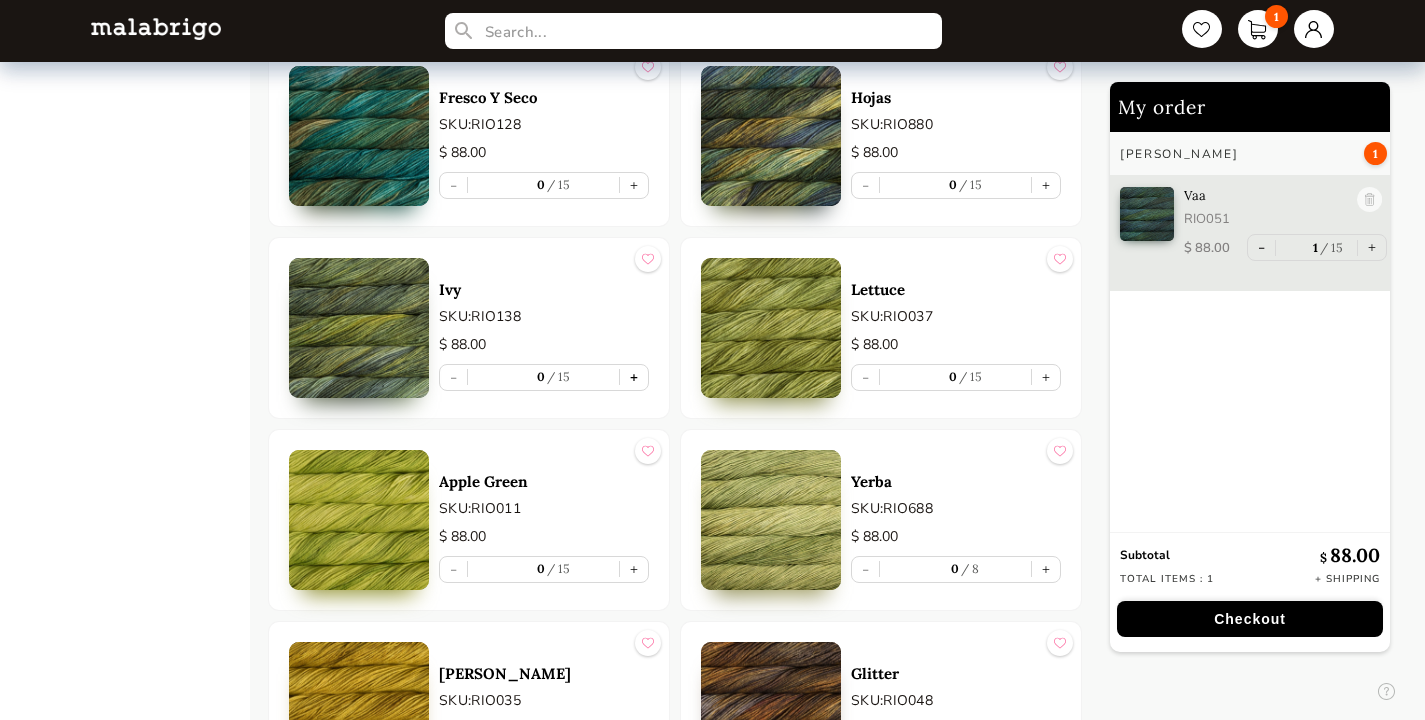 click on "+" at bounding box center [634, 377] 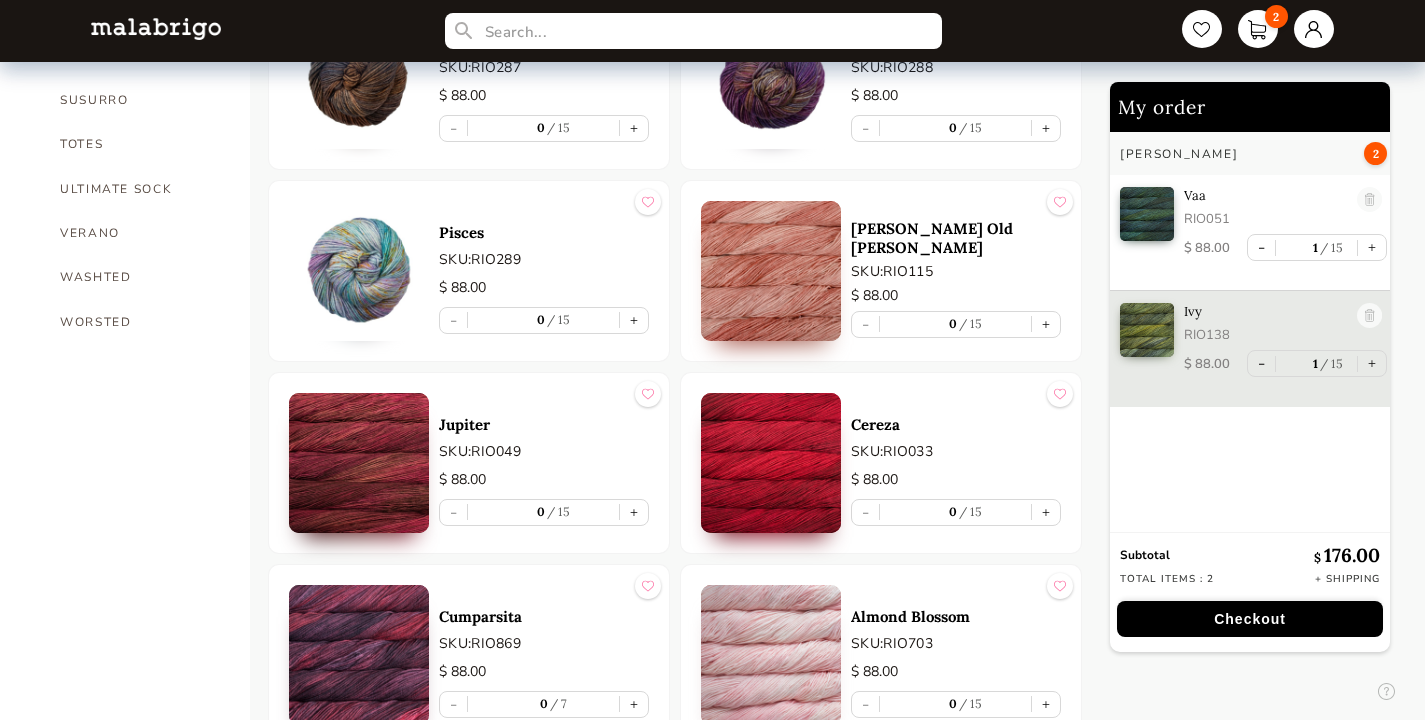 scroll, scrollTop: 1615, scrollLeft: 0, axis: vertical 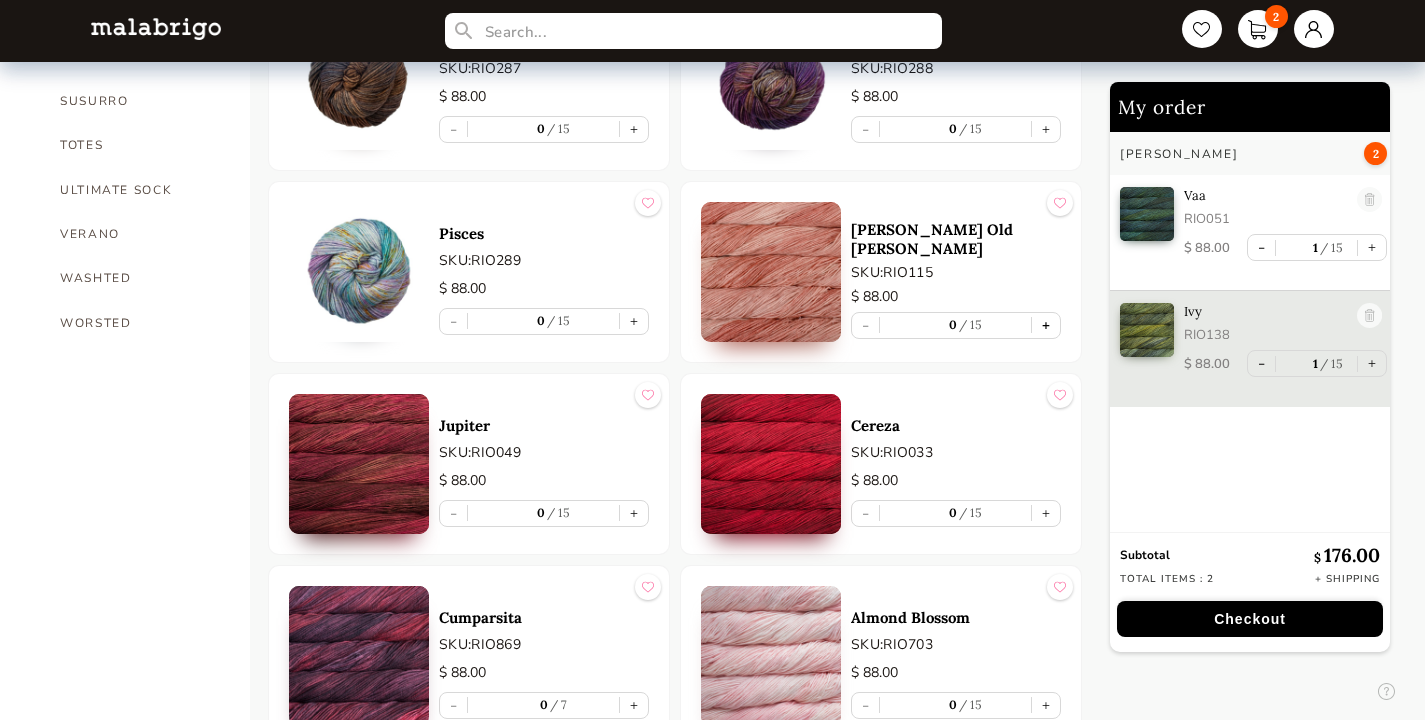 click on "+" at bounding box center [1046, 325] 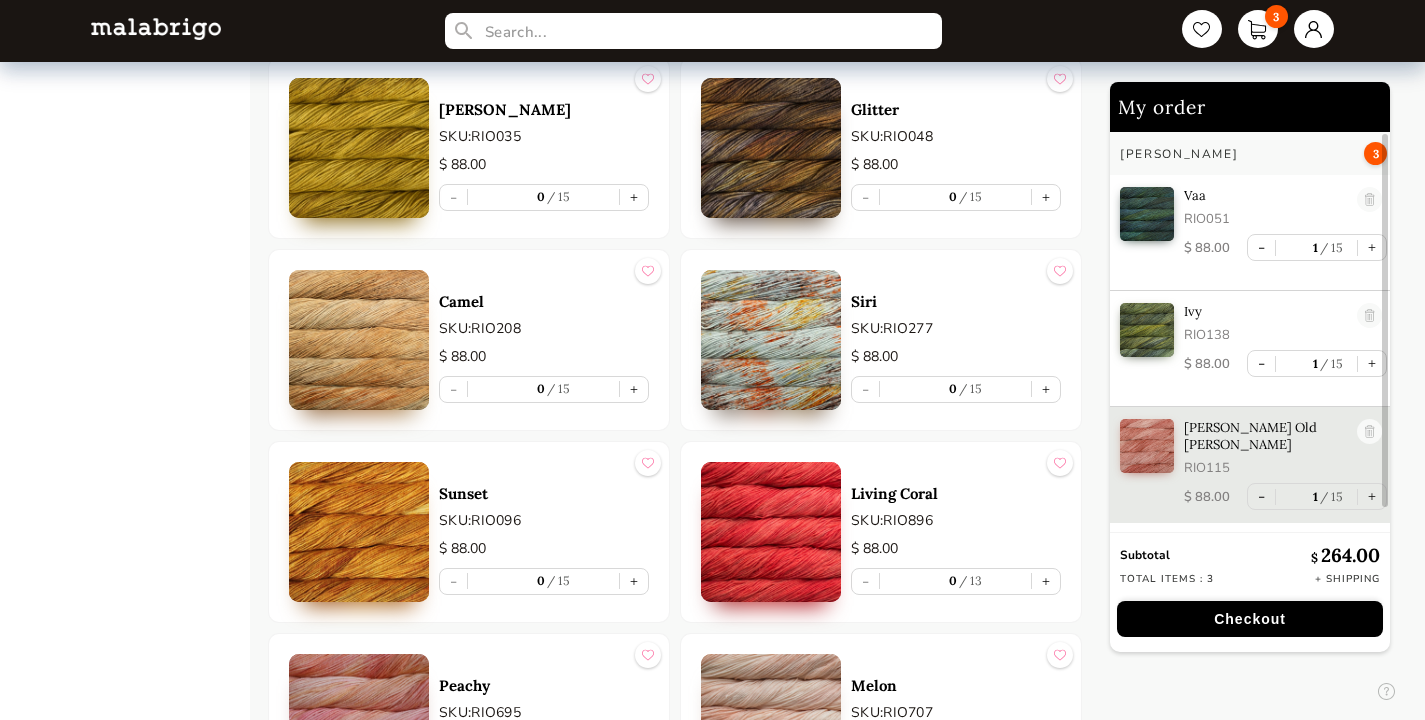 scroll, scrollTop: 6349, scrollLeft: 0, axis: vertical 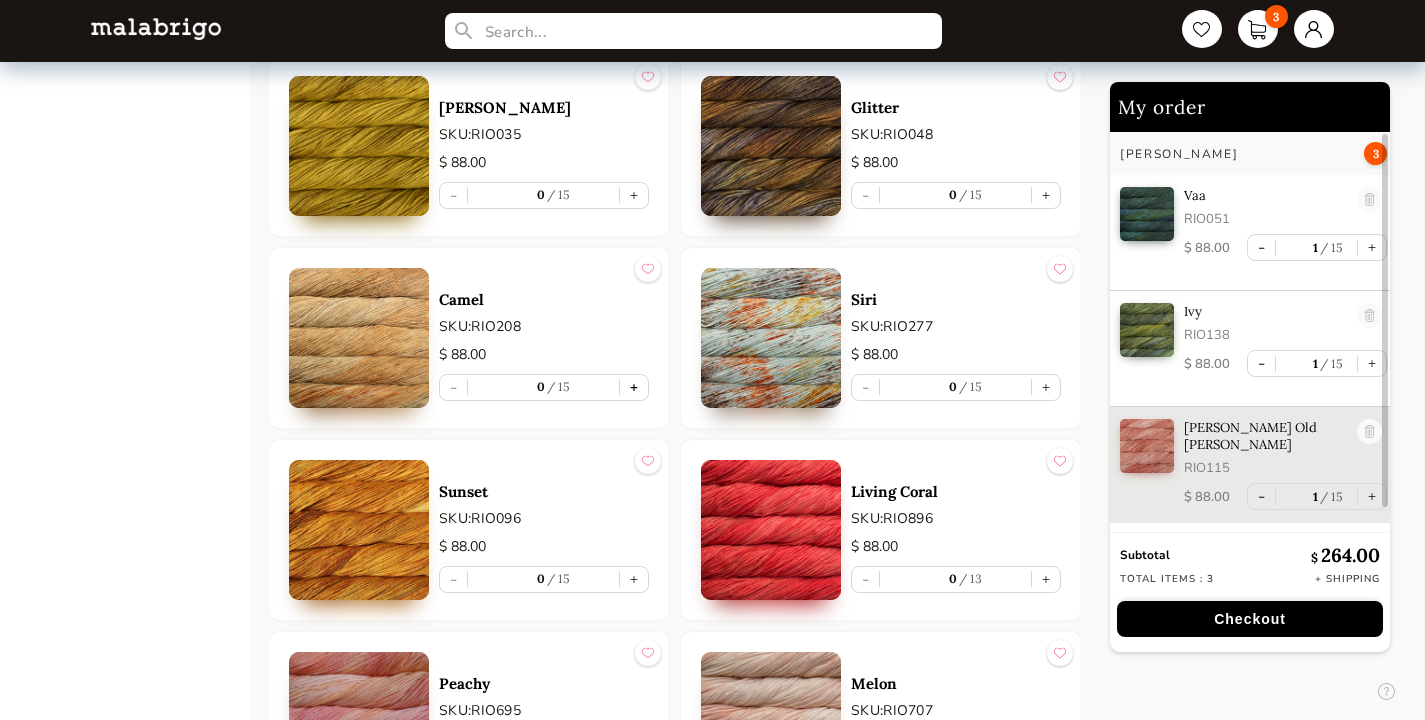 click on "+" at bounding box center [634, 387] 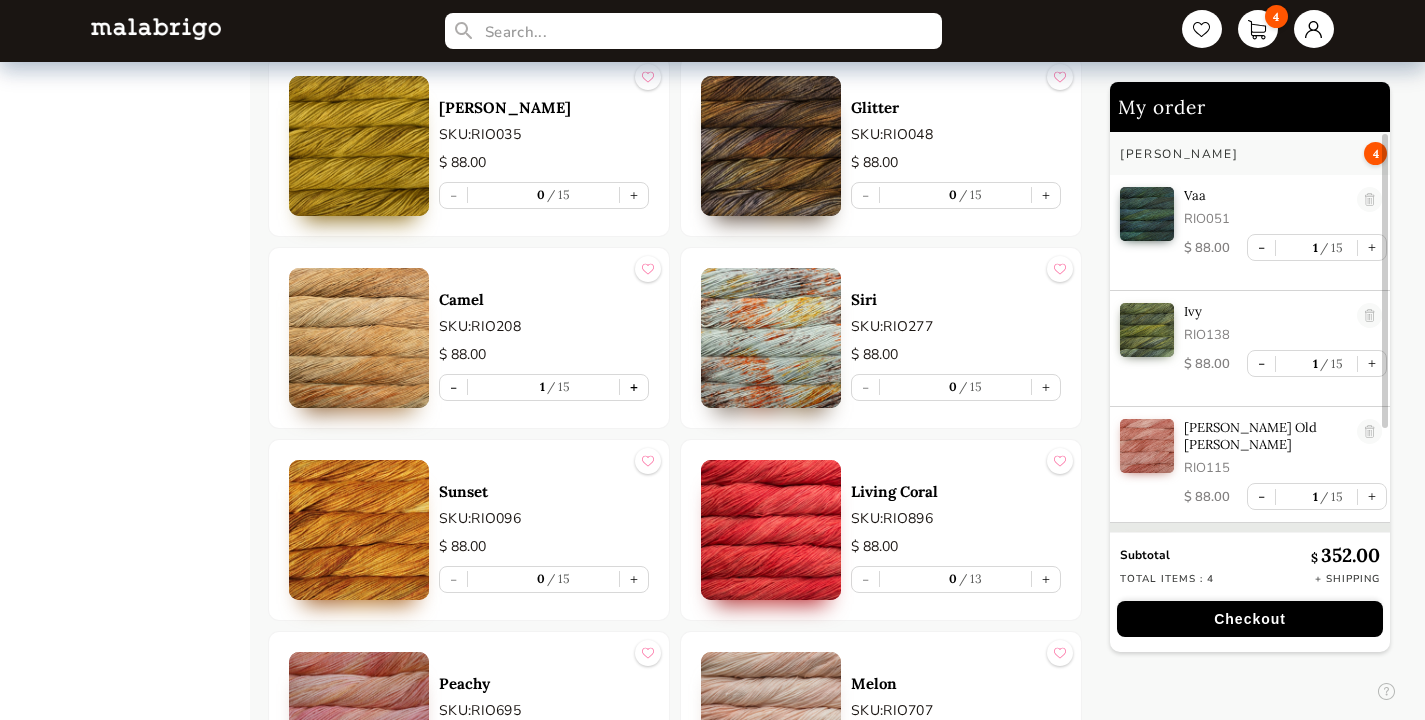scroll, scrollTop: 47, scrollLeft: 0, axis: vertical 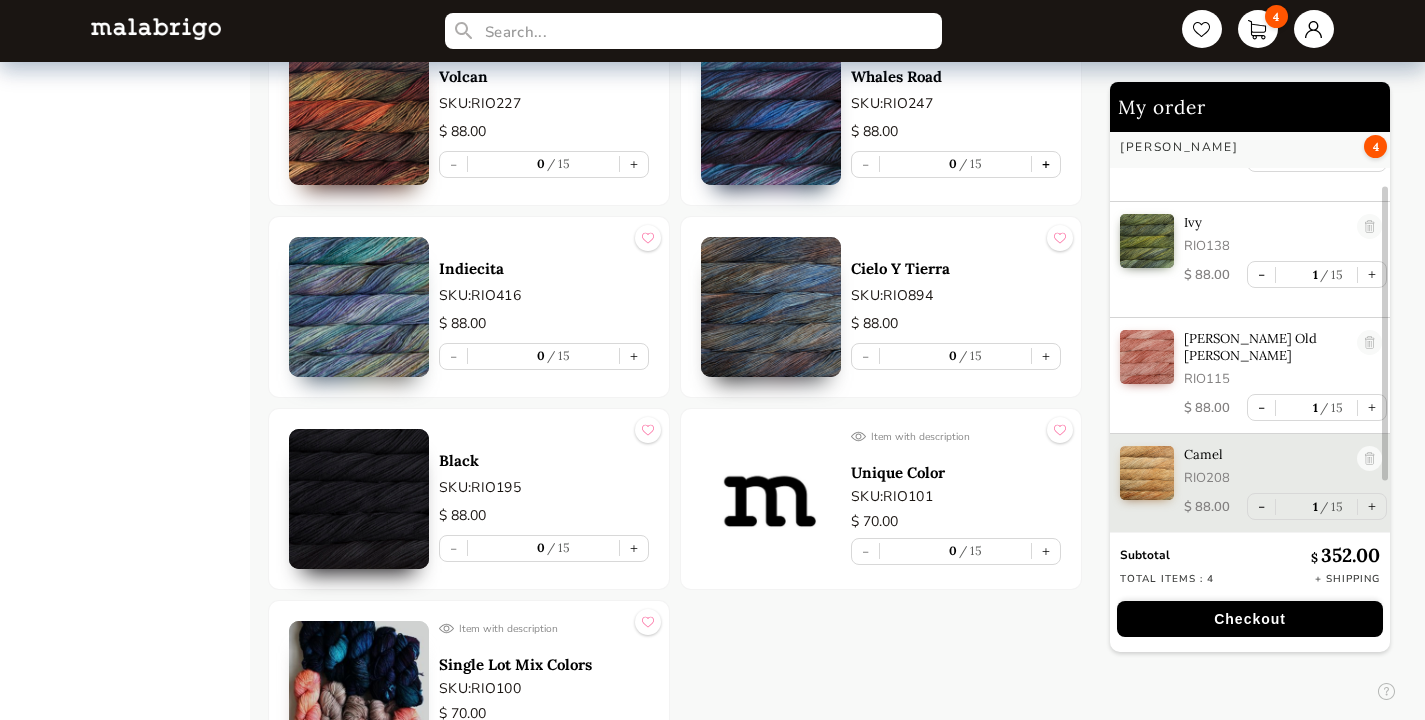 click on "+" at bounding box center [1046, 164] 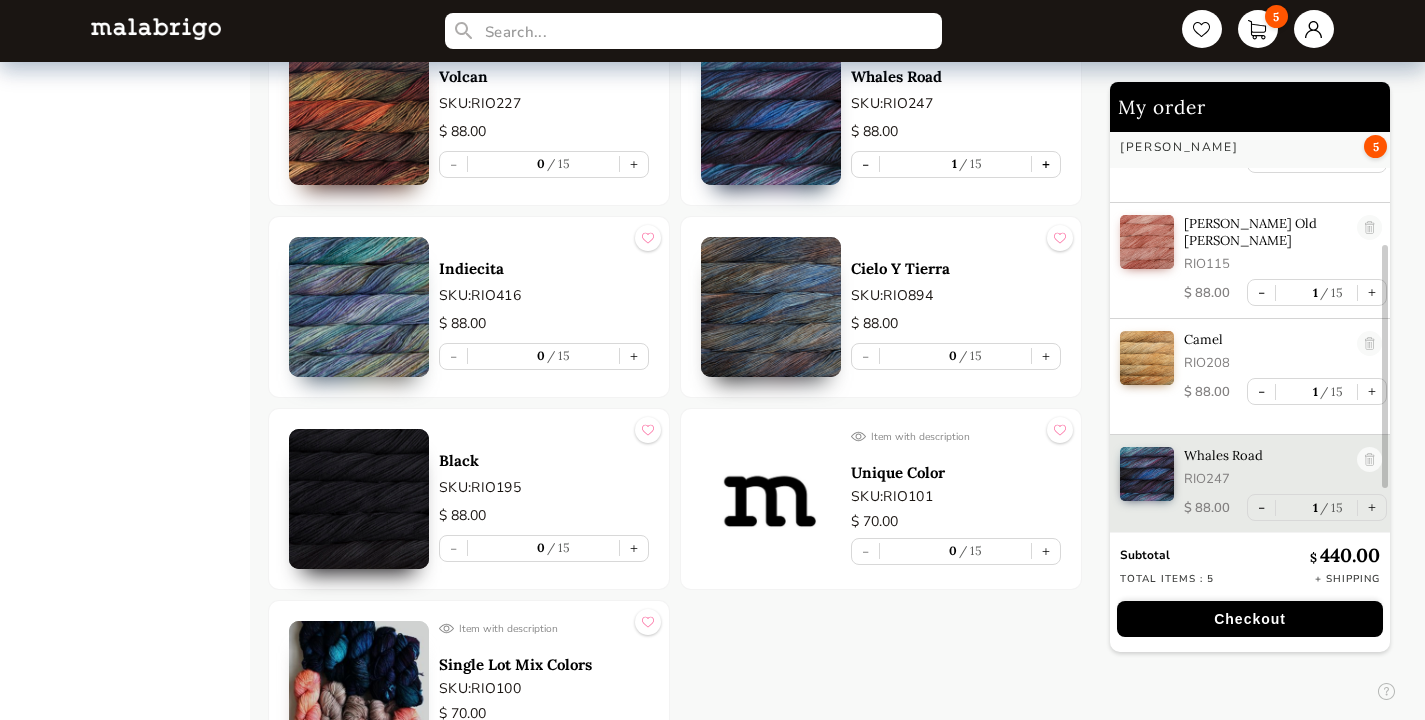 scroll, scrollTop: 198, scrollLeft: 0, axis: vertical 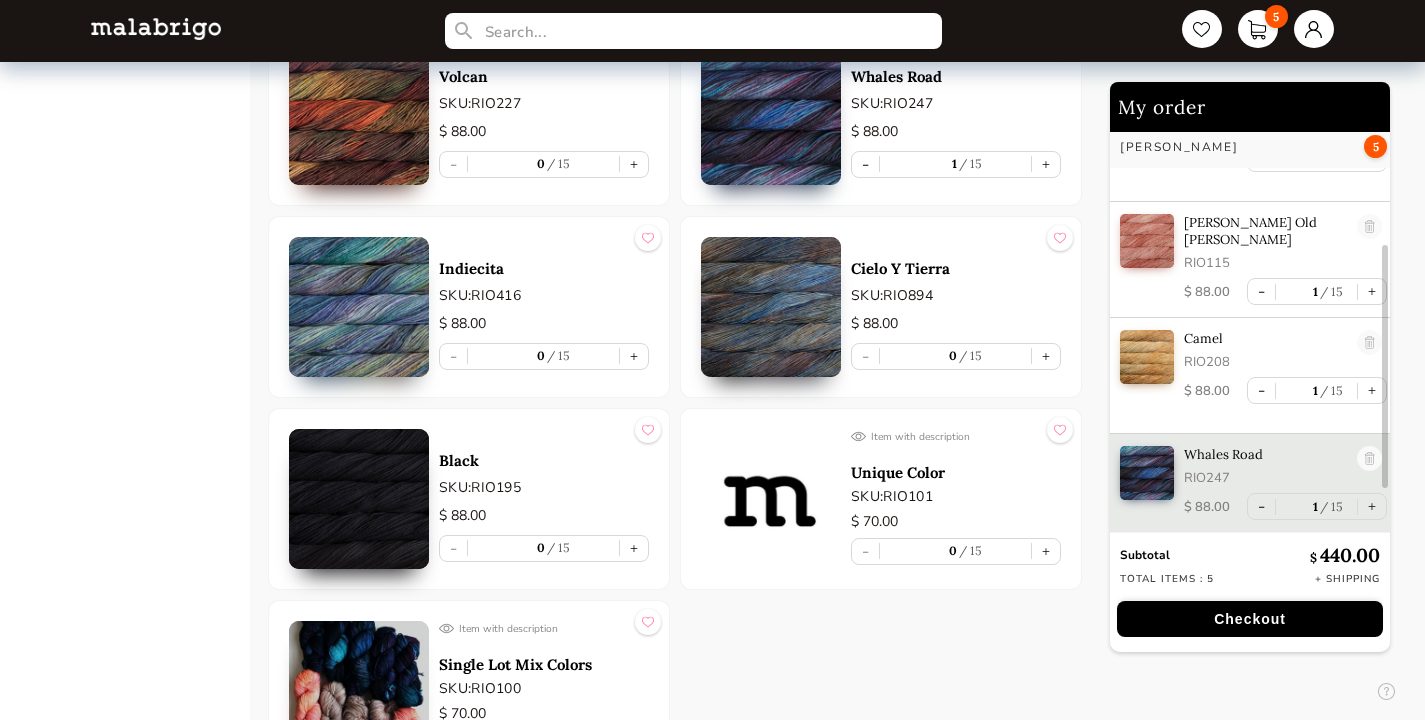 click on "Checkout" at bounding box center (1250, 619) 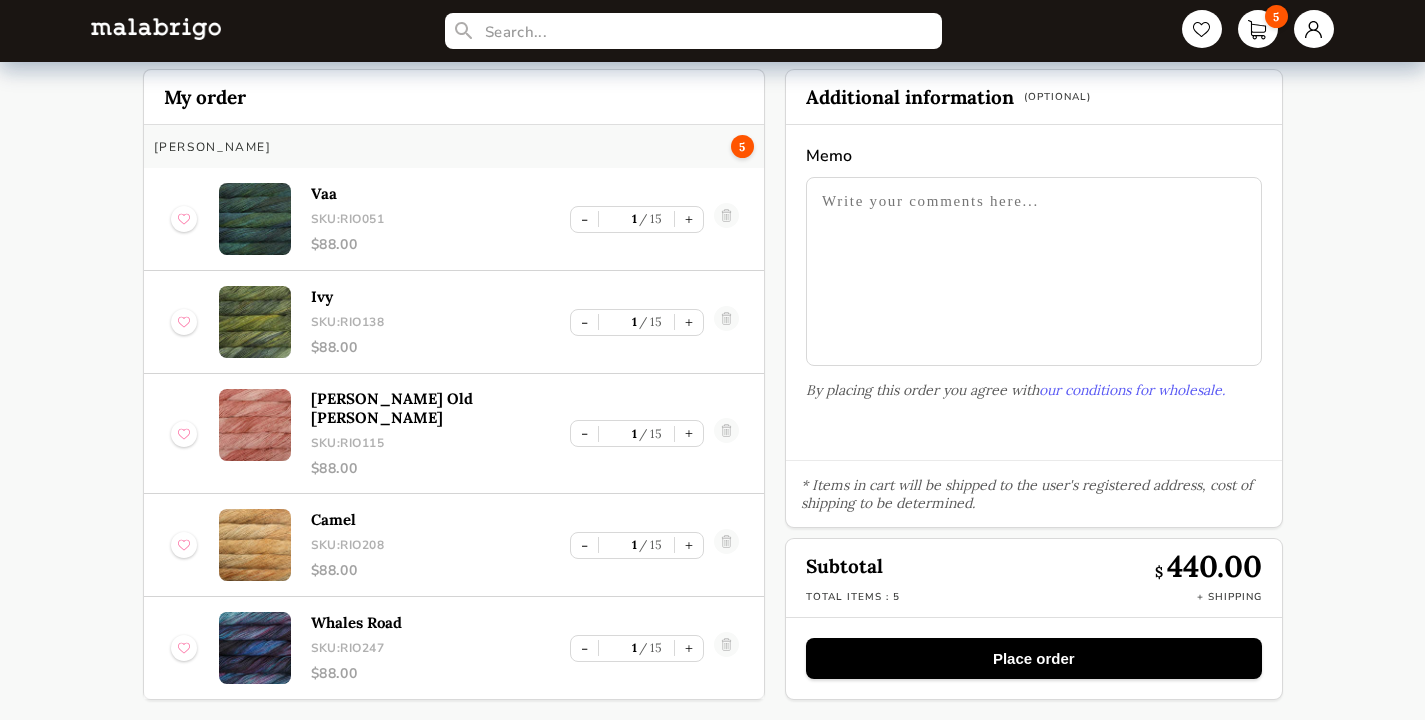 scroll, scrollTop: 21, scrollLeft: 0, axis: vertical 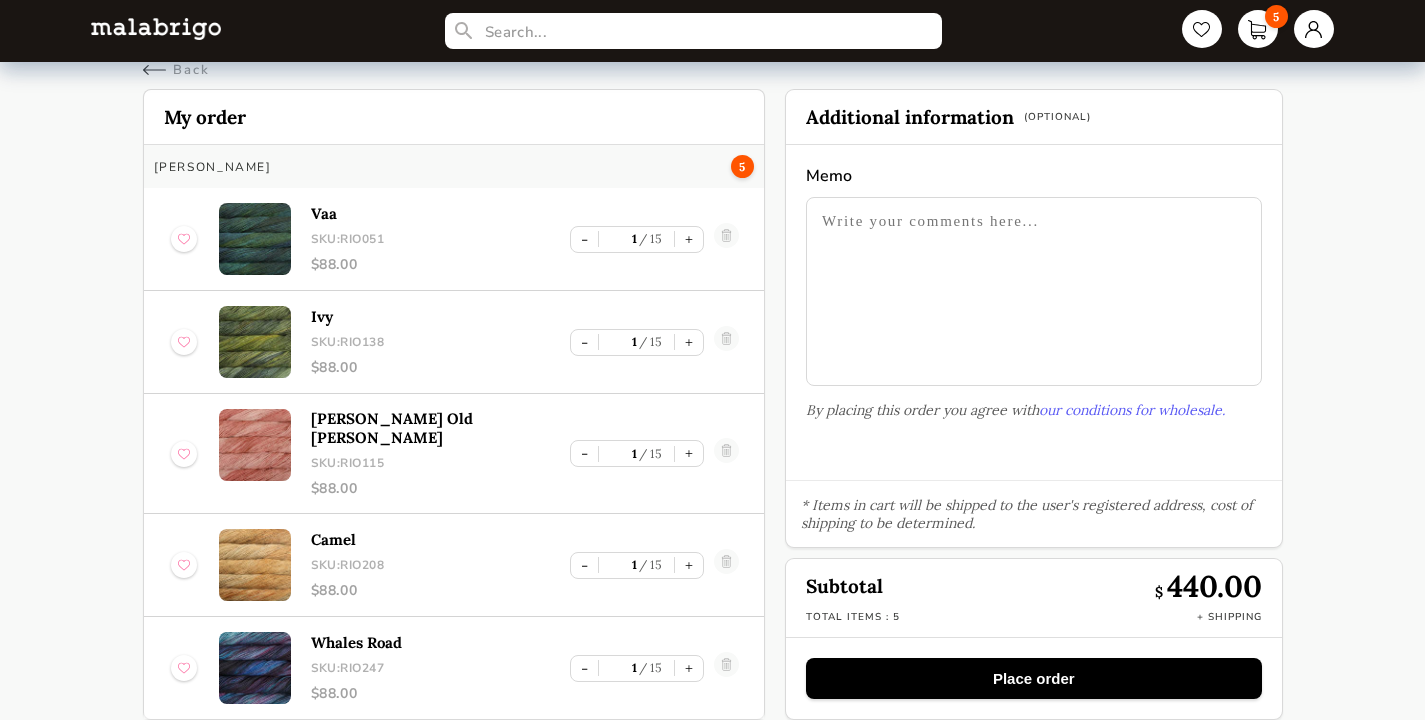 click on "Place order" at bounding box center (1034, 678) 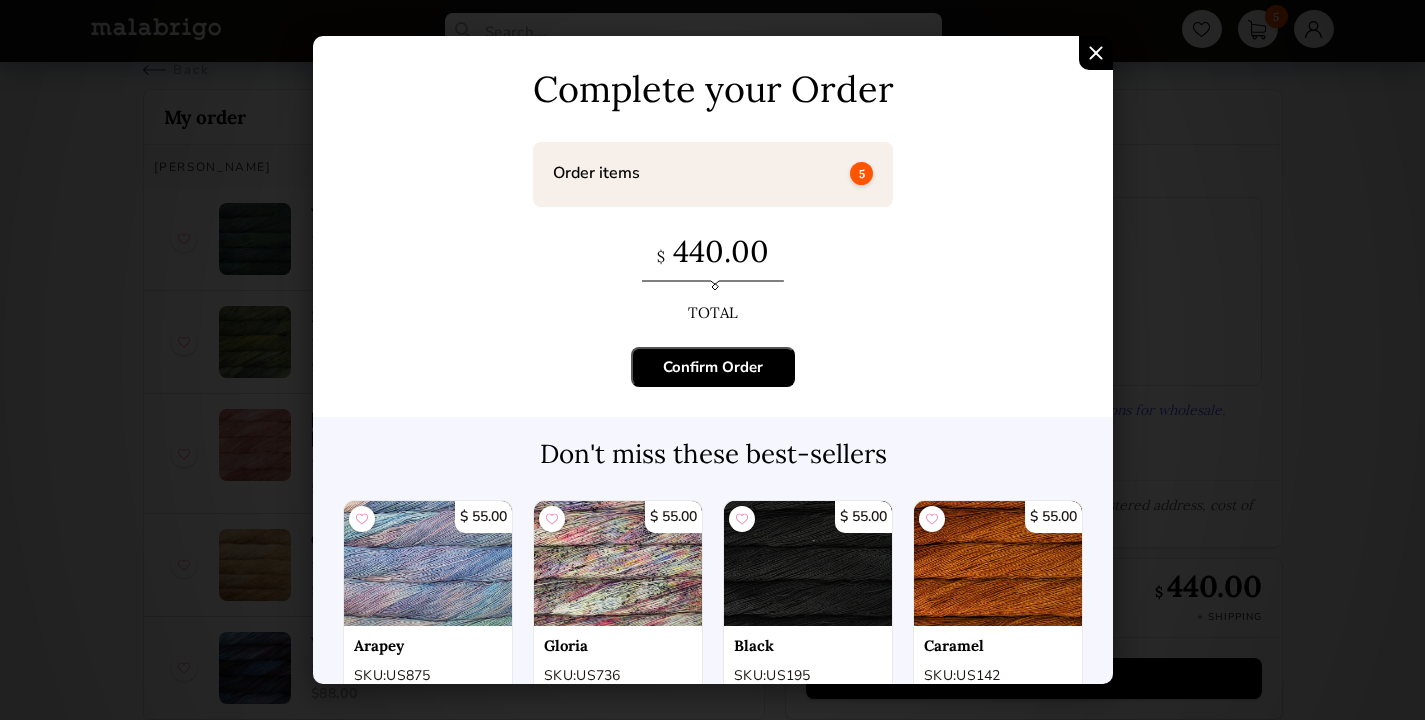 click on "Confirm Order" at bounding box center [713, 367] 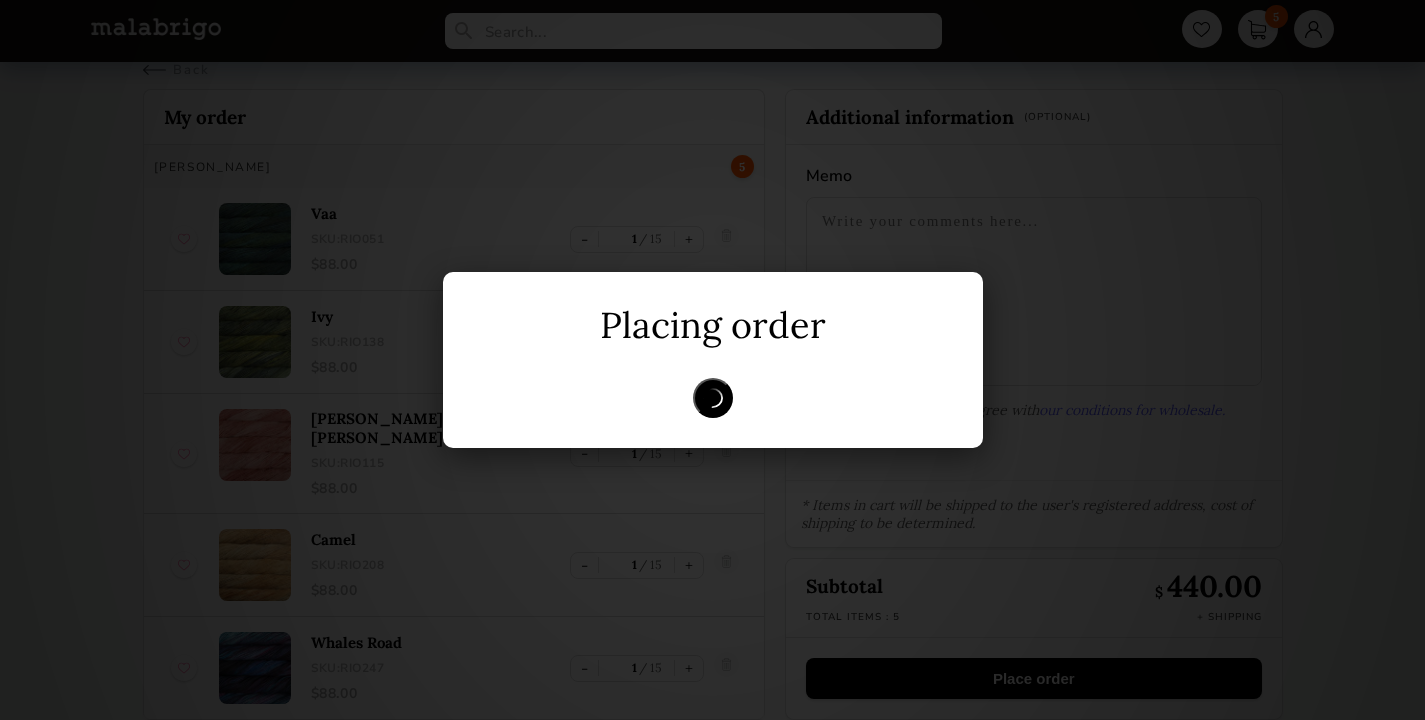 scroll, scrollTop: 0, scrollLeft: 0, axis: both 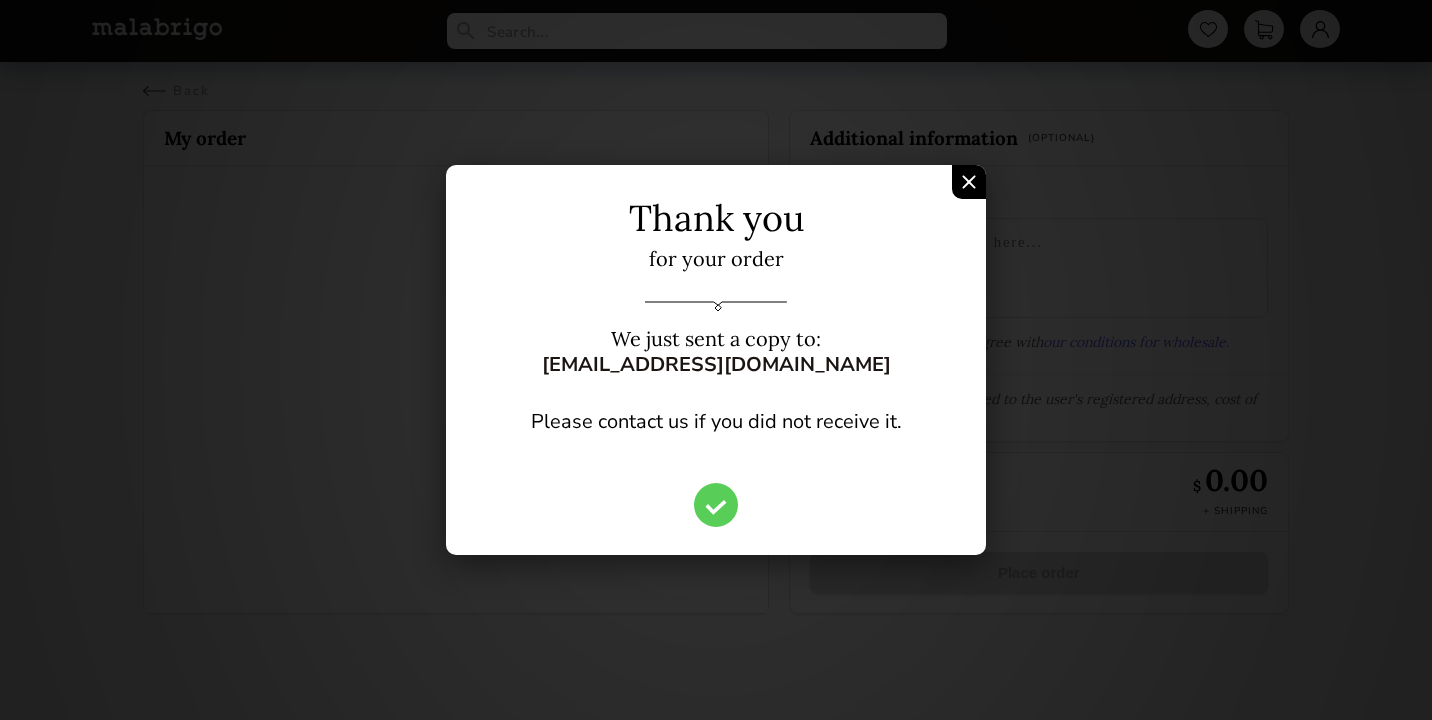 click at bounding box center [969, 182] 